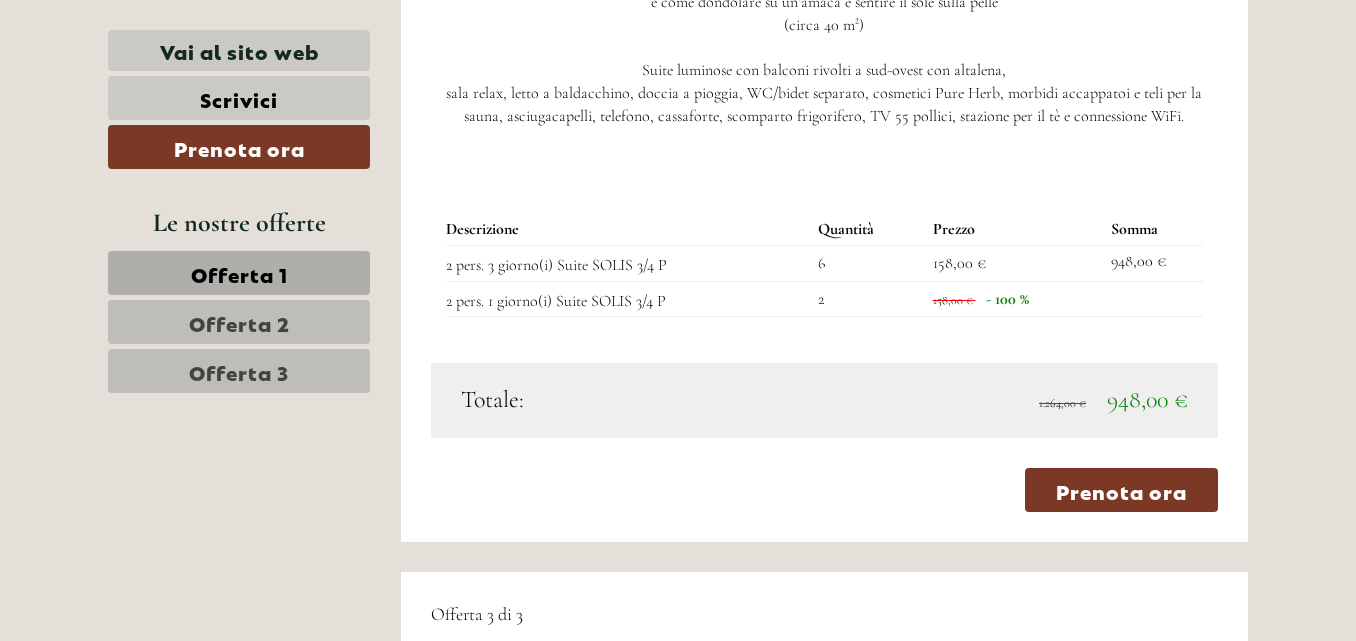 scroll, scrollTop: 3200, scrollLeft: 0, axis: vertical 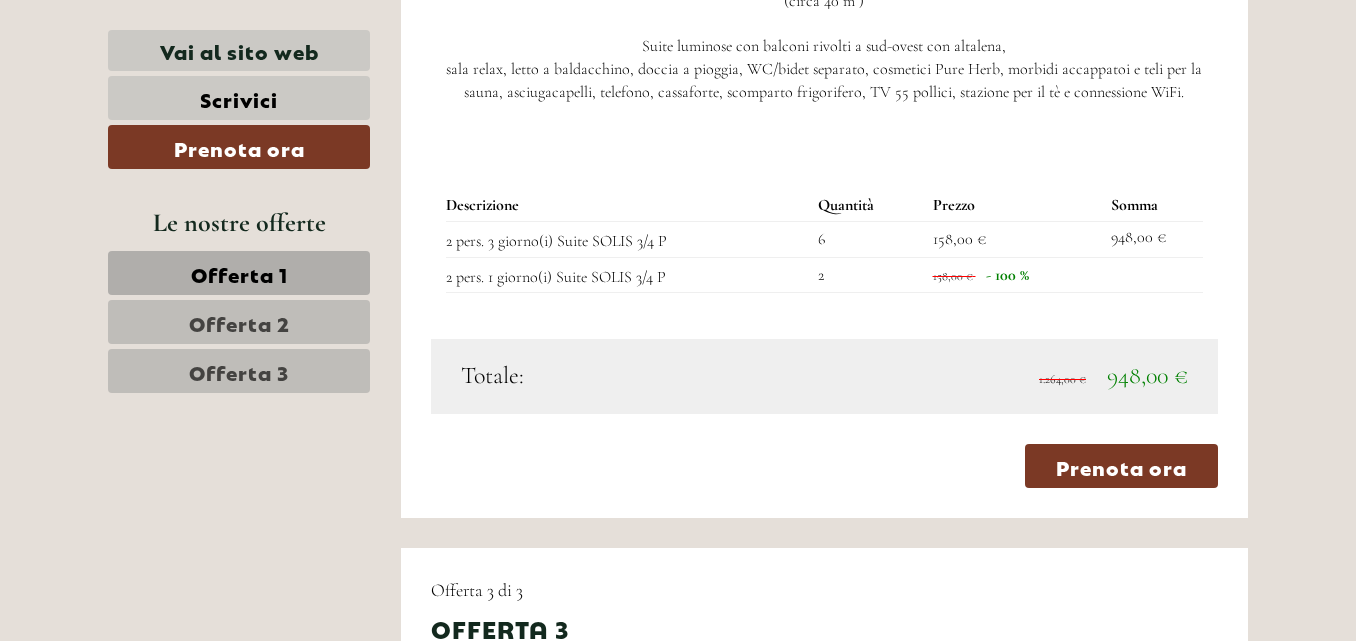 click on "Next" at bounding box center [1172, -283] 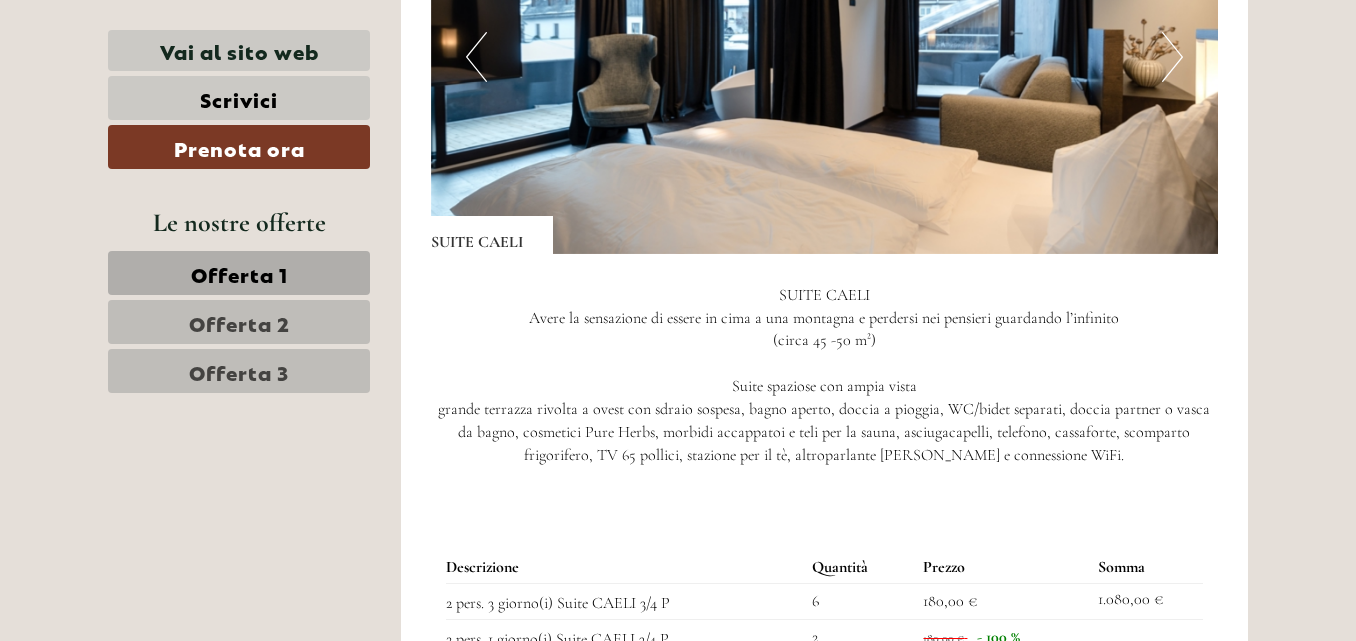 scroll, scrollTop: 4400, scrollLeft: 0, axis: vertical 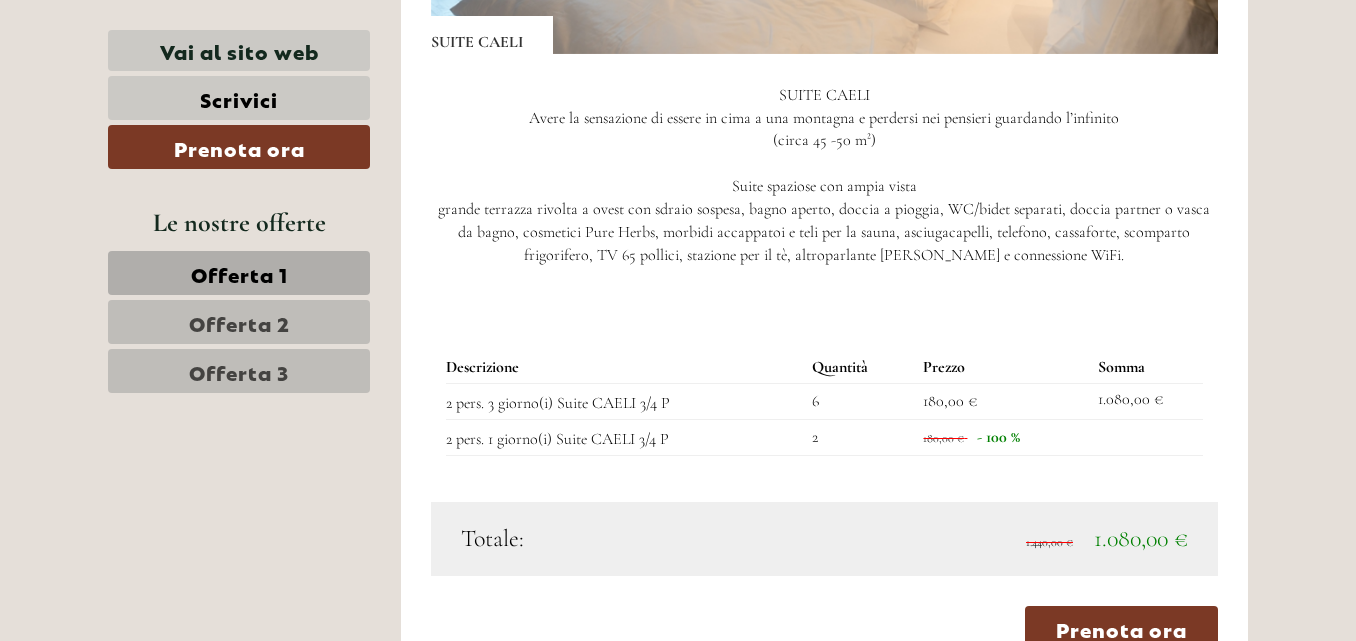 click at bounding box center [825, -143] 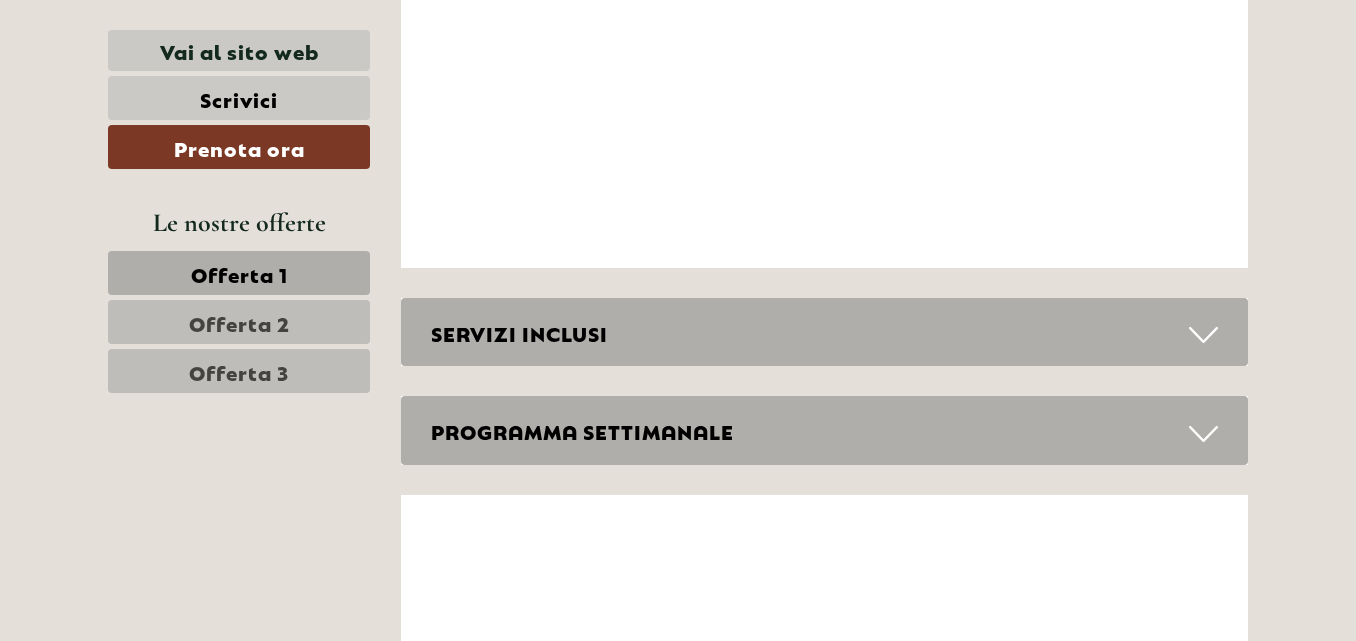 scroll, scrollTop: 7467, scrollLeft: 0, axis: vertical 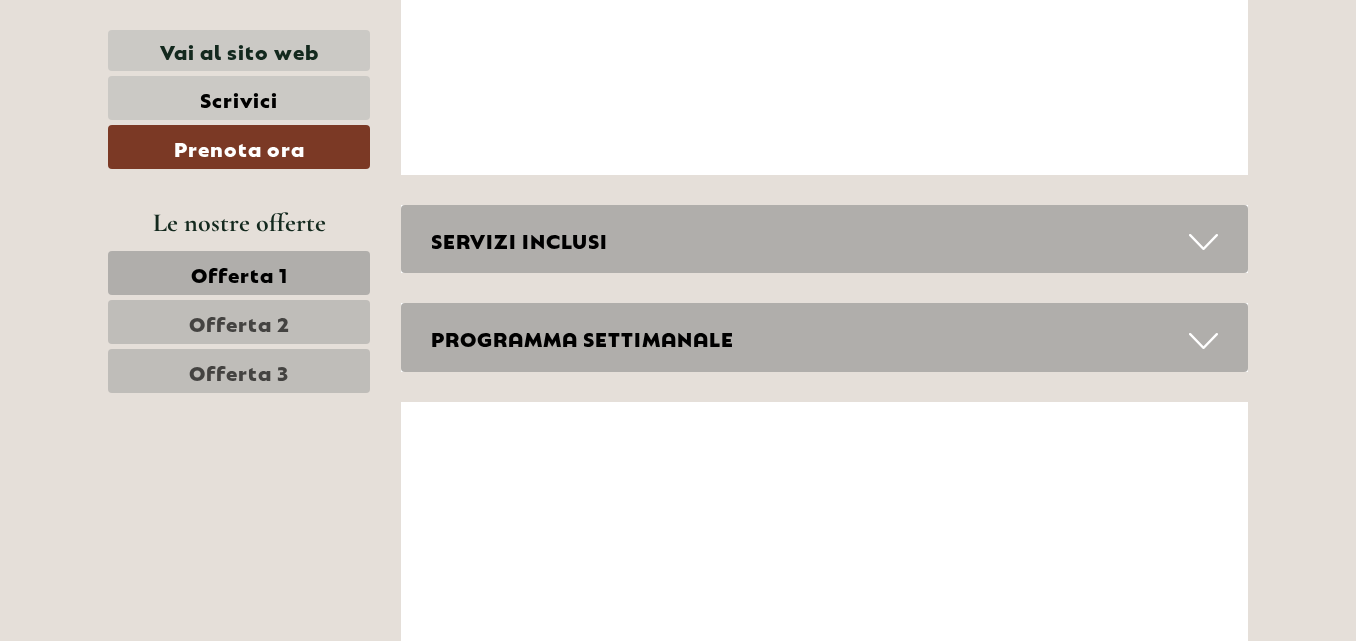 click on "Next" at bounding box center (1202, -704) 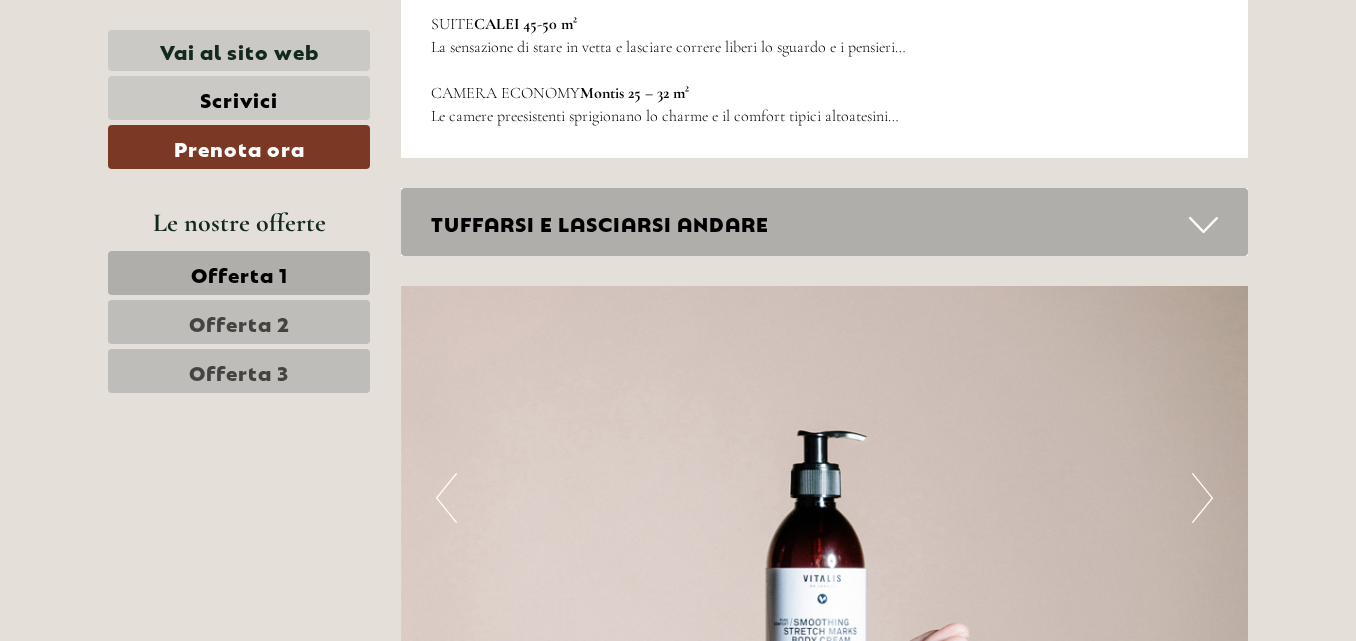 scroll, scrollTop: 6267, scrollLeft: 0, axis: vertical 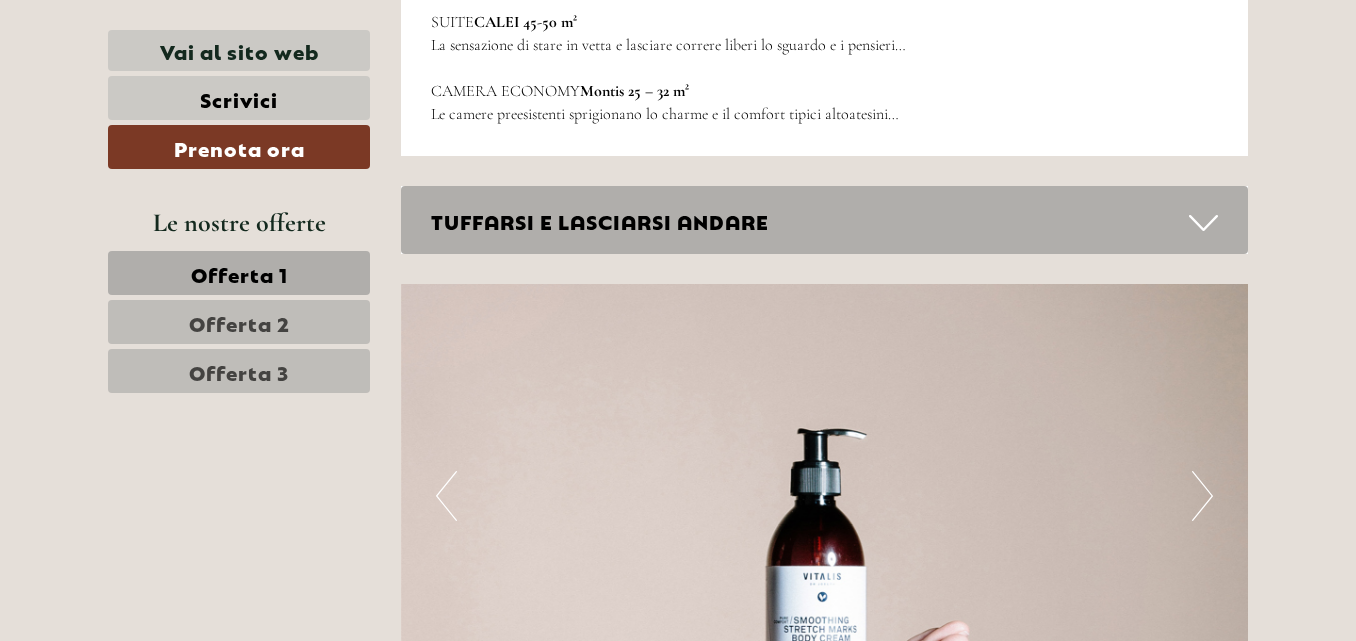 click on "Next" at bounding box center [1202, -690] 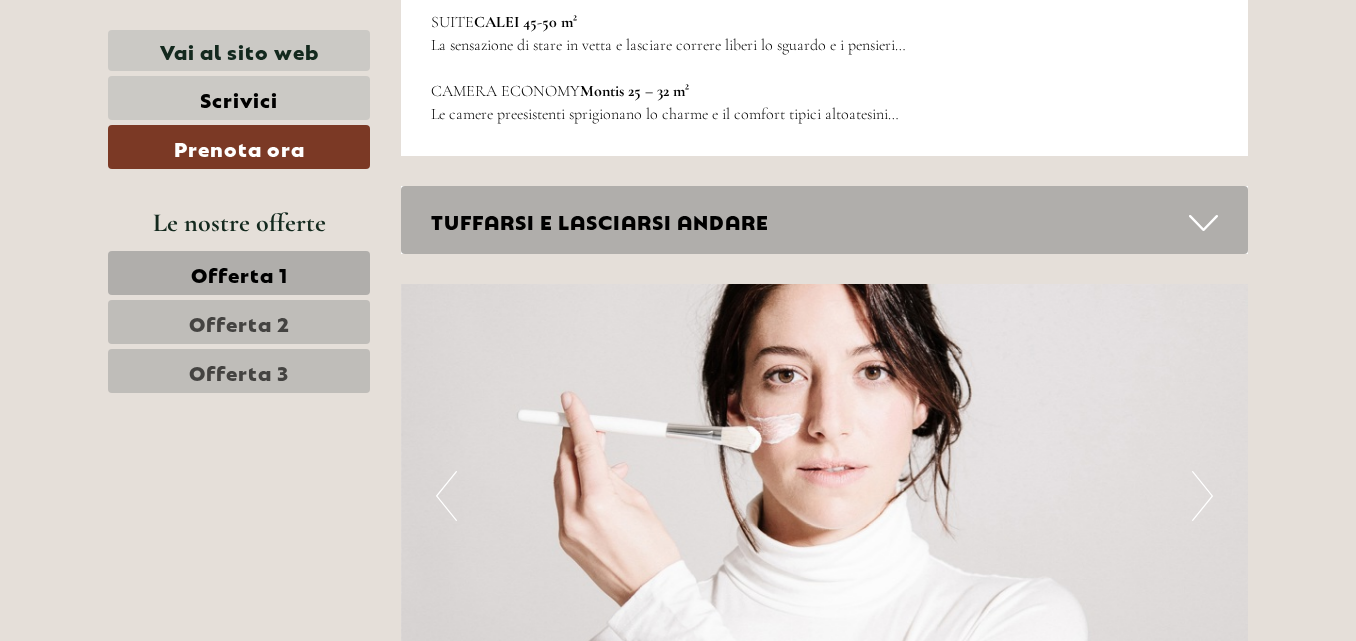 click on "Next" at bounding box center [1202, -690] 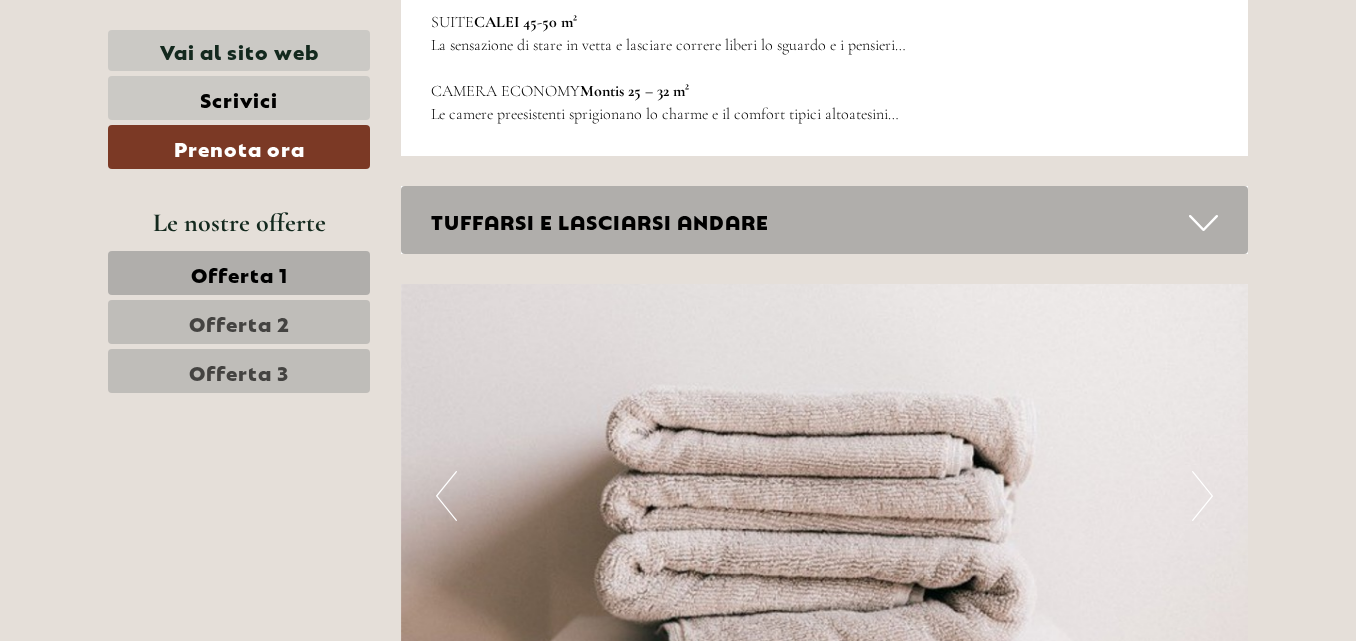click on "Next" at bounding box center [1202, -690] 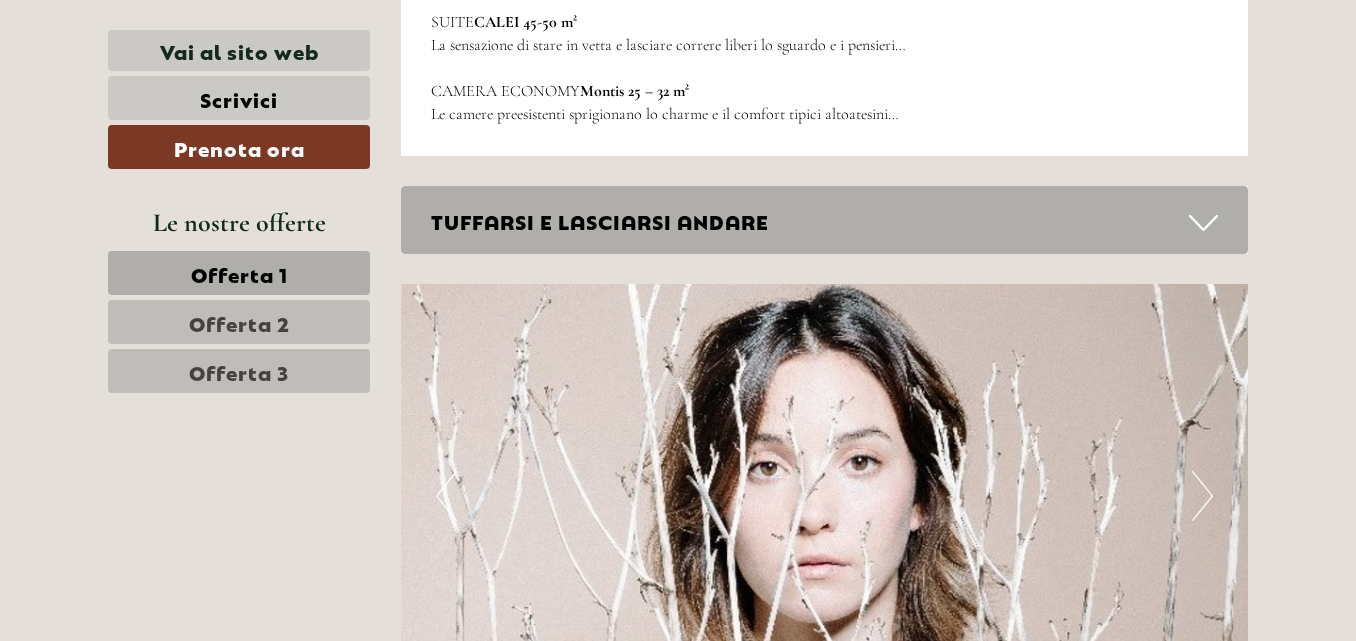 click on "Next" at bounding box center (1202, -690) 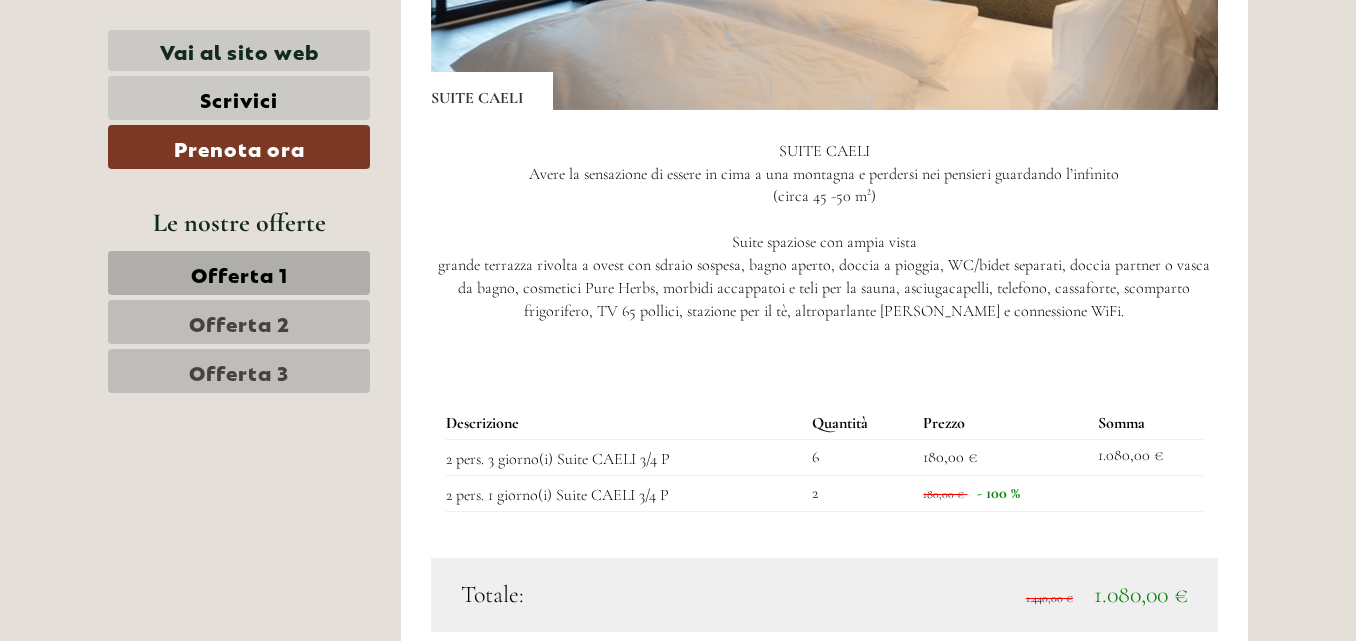 scroll, scrollTop: 4333, scrollLeft: 0, axis: vertical 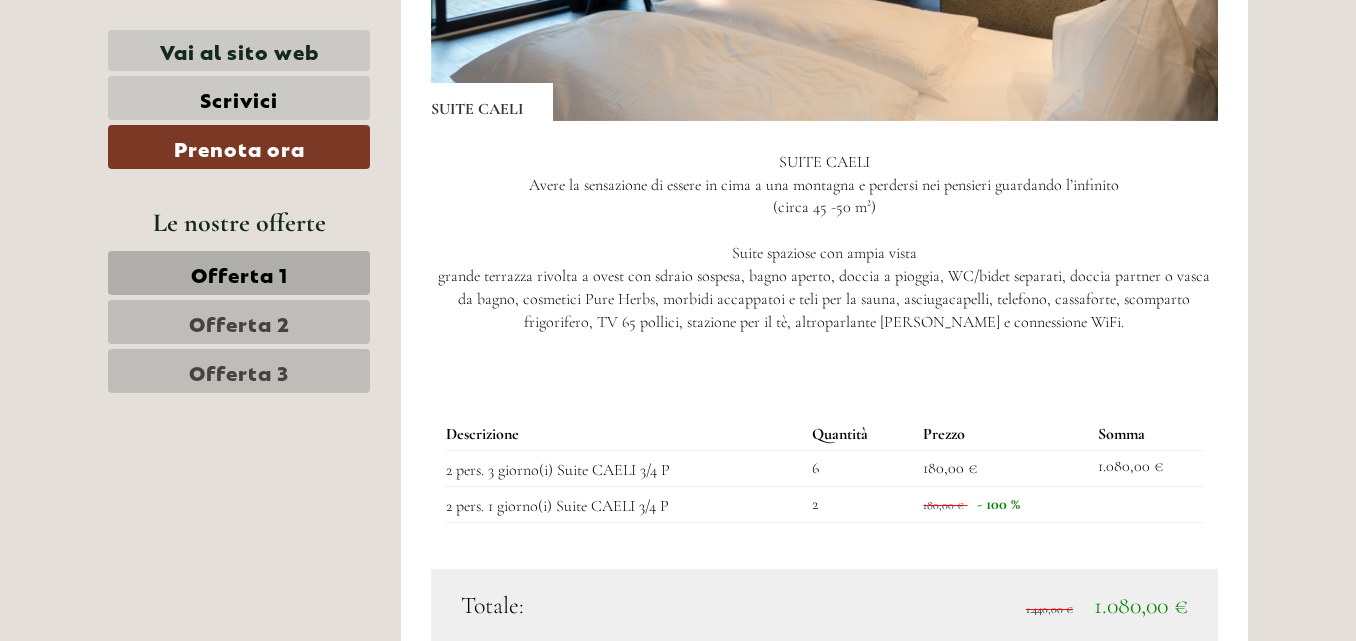 click at bounding box center [825, -76] 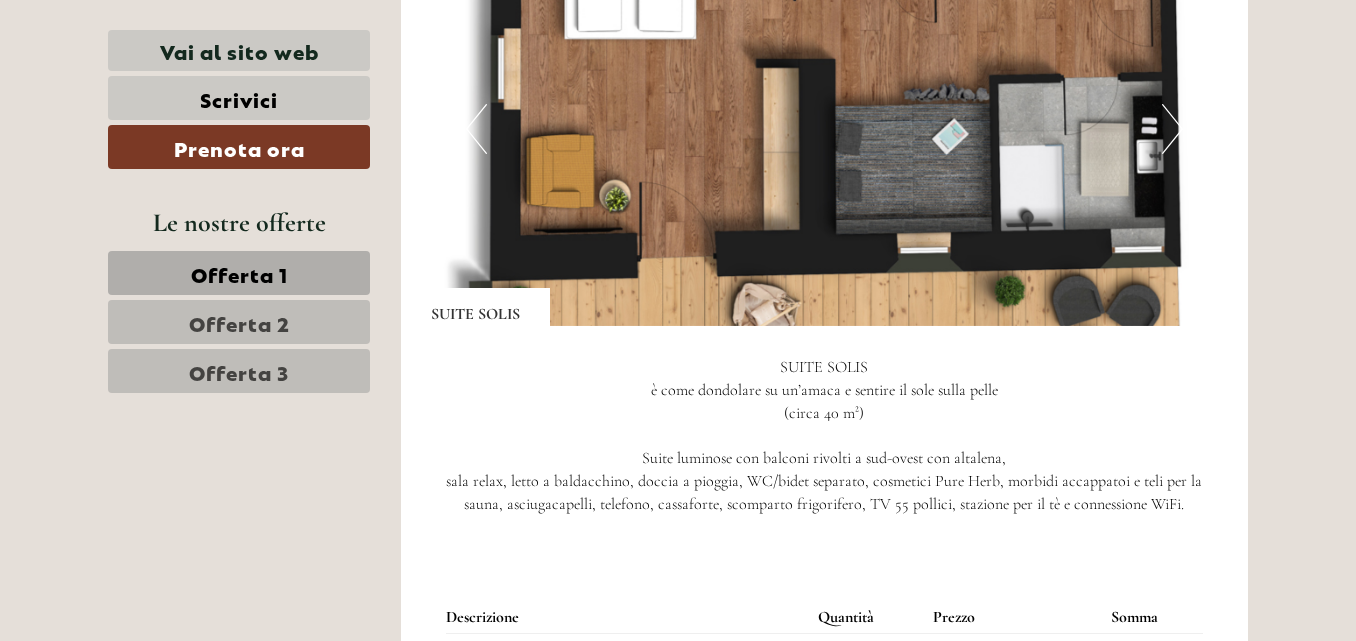 scroll, scrollTop: 2733, scrollLeft: 0, axis: vertical 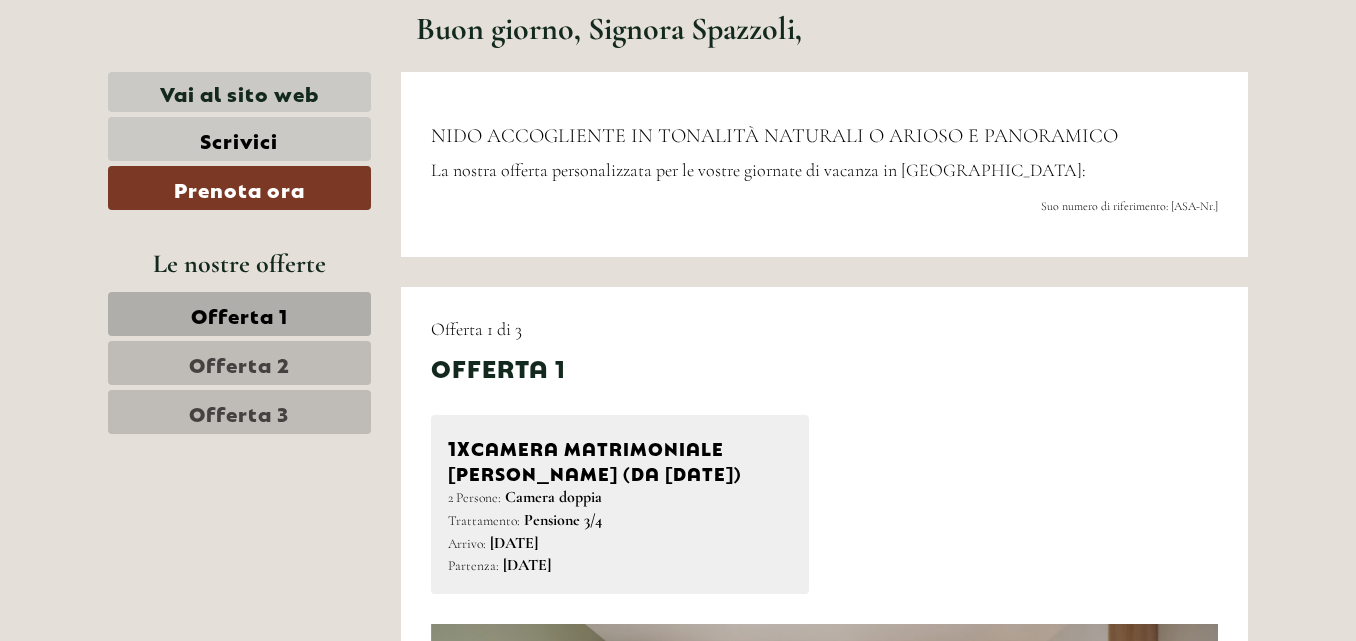 drag, startPoint x: 1251, startPoint y: 1, endPoint x: 891, endPoint y: 37, distance: 361.79553 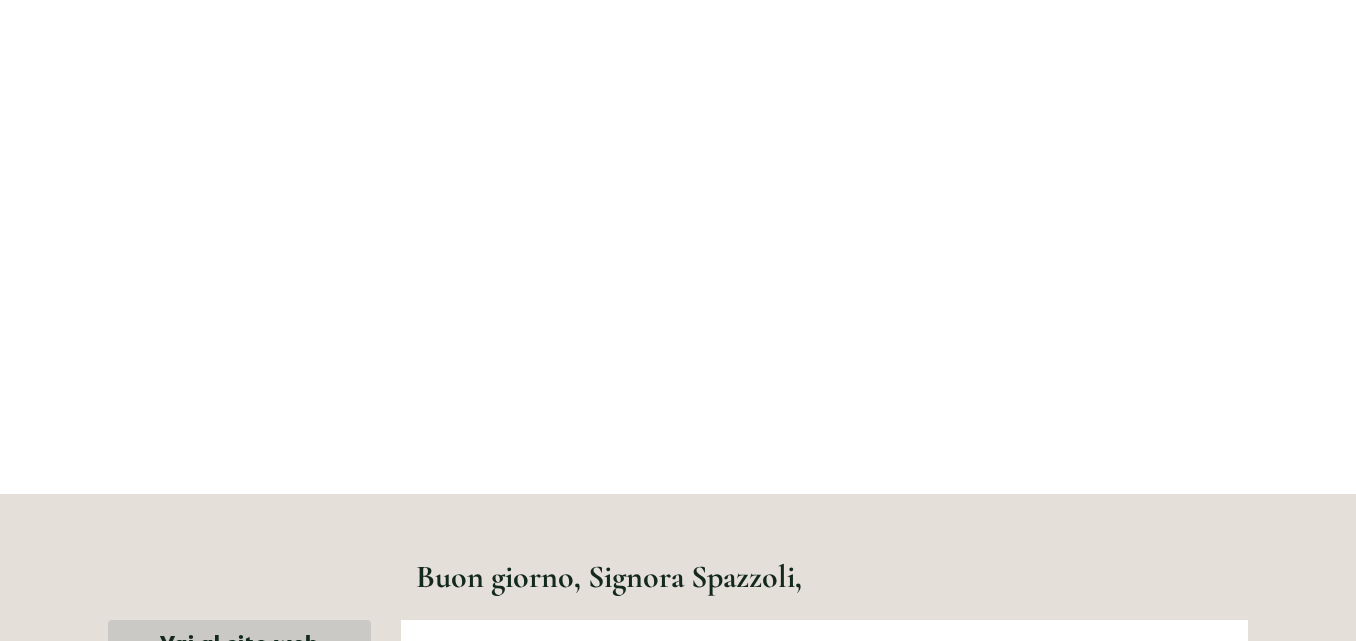 scroll, scrollTop: 0, scrollLeft: 0, axis: both 